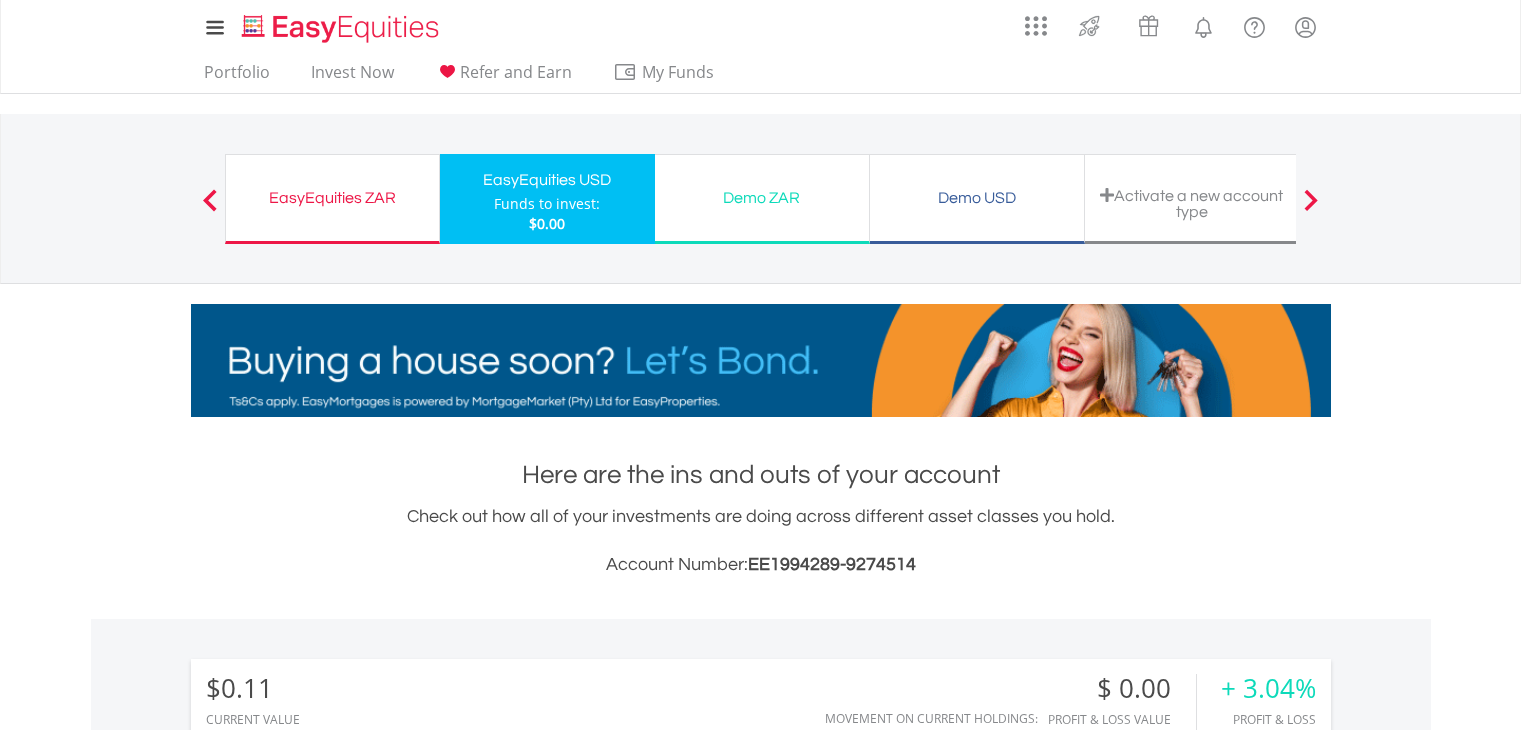 scroll, scrollTop: 0, scrollLeft: 0, axis: both 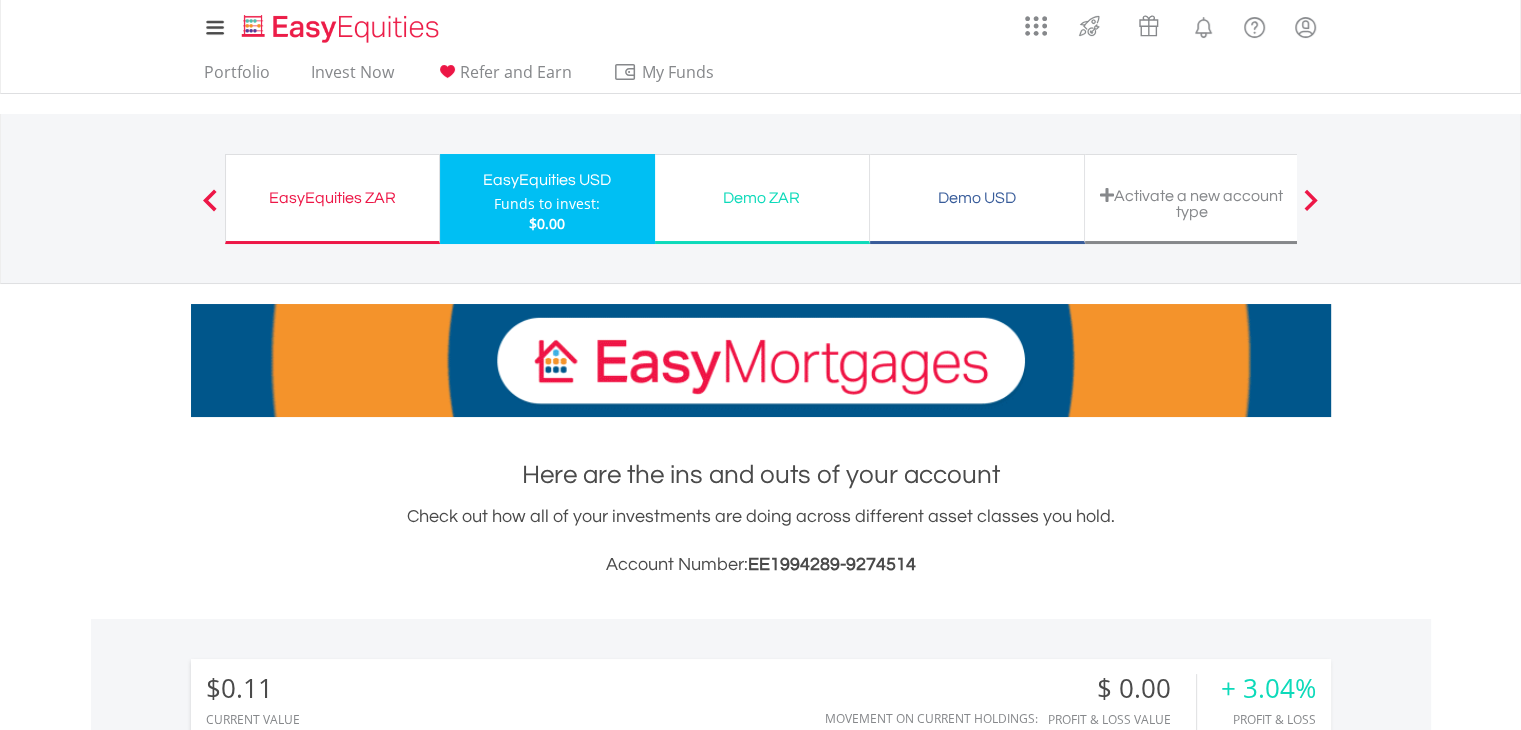 click on "EasyEquities ZAR" at bounding box center (332, 198) 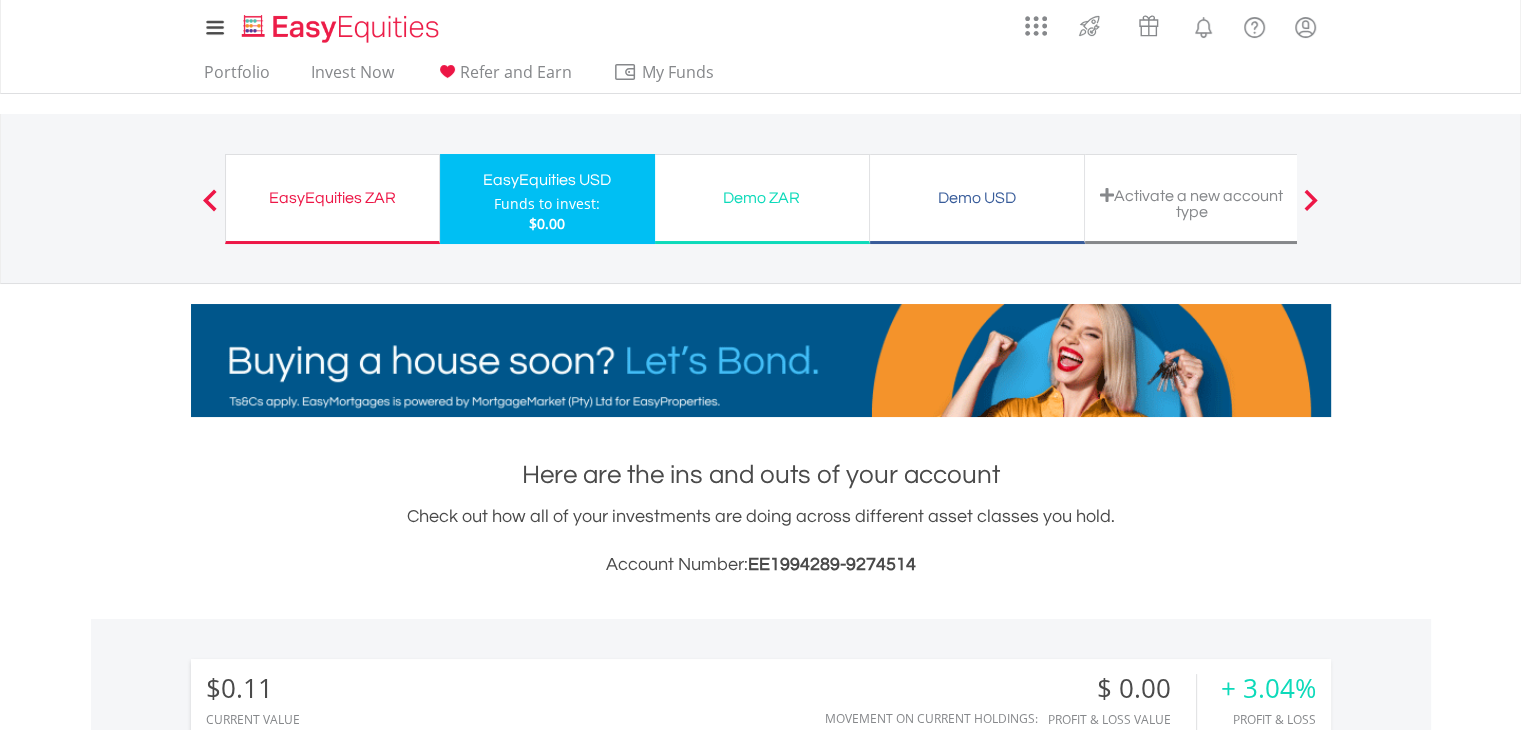 click on "EasyEquities ZAR" at bounding box center [332, 198] 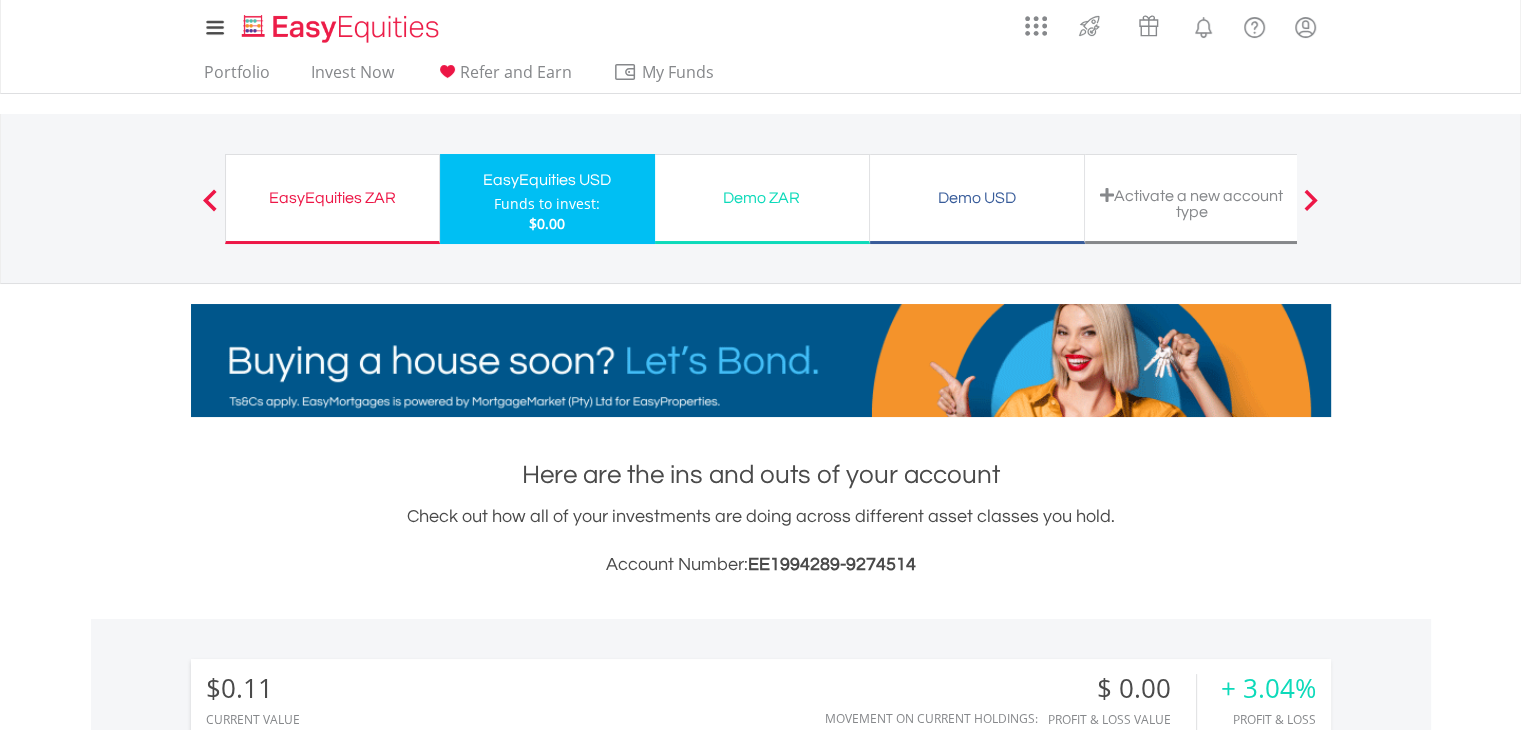 click on "EasyEquities ZAR" at bounding box center (332, 198) 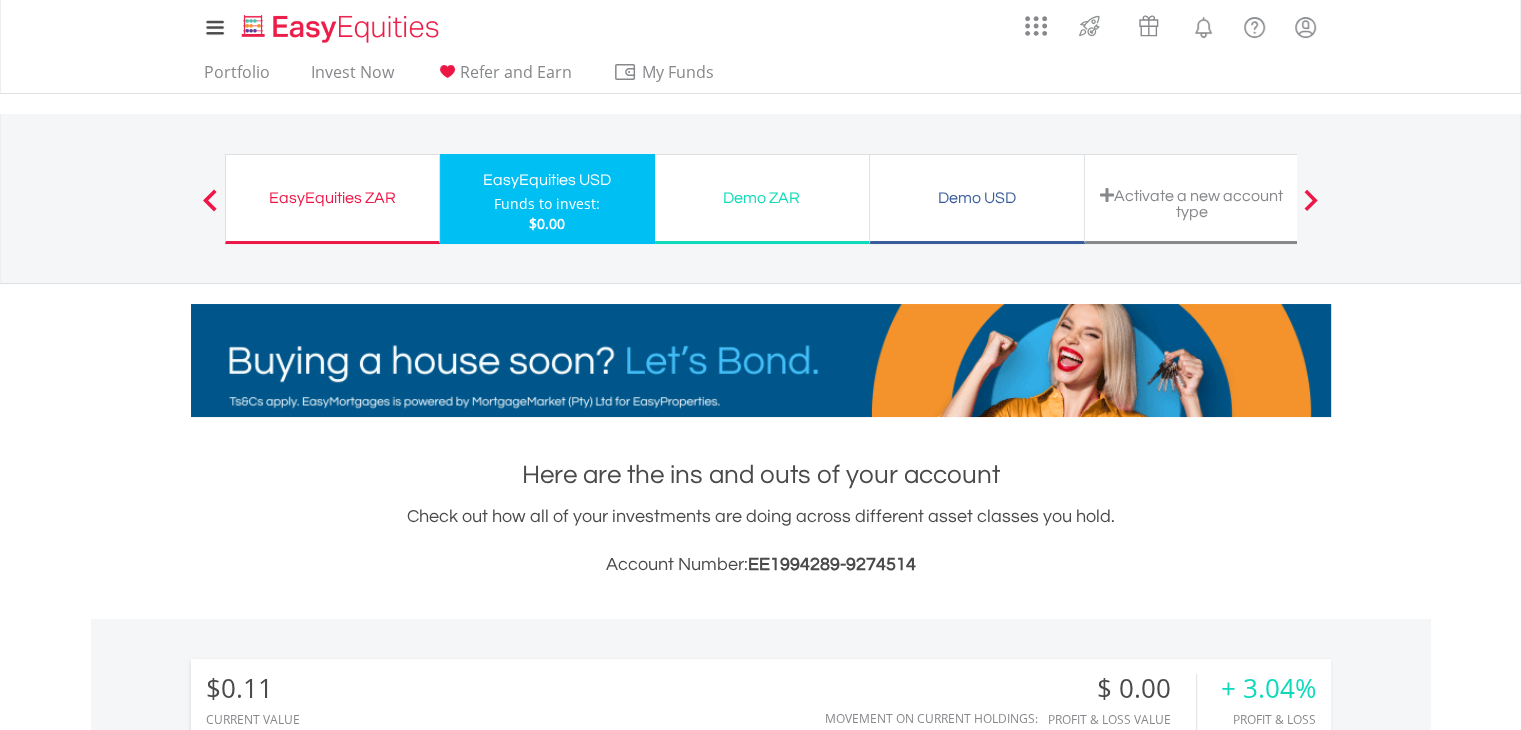 click on "Demo ZAR" at bounding box center (762, 198) 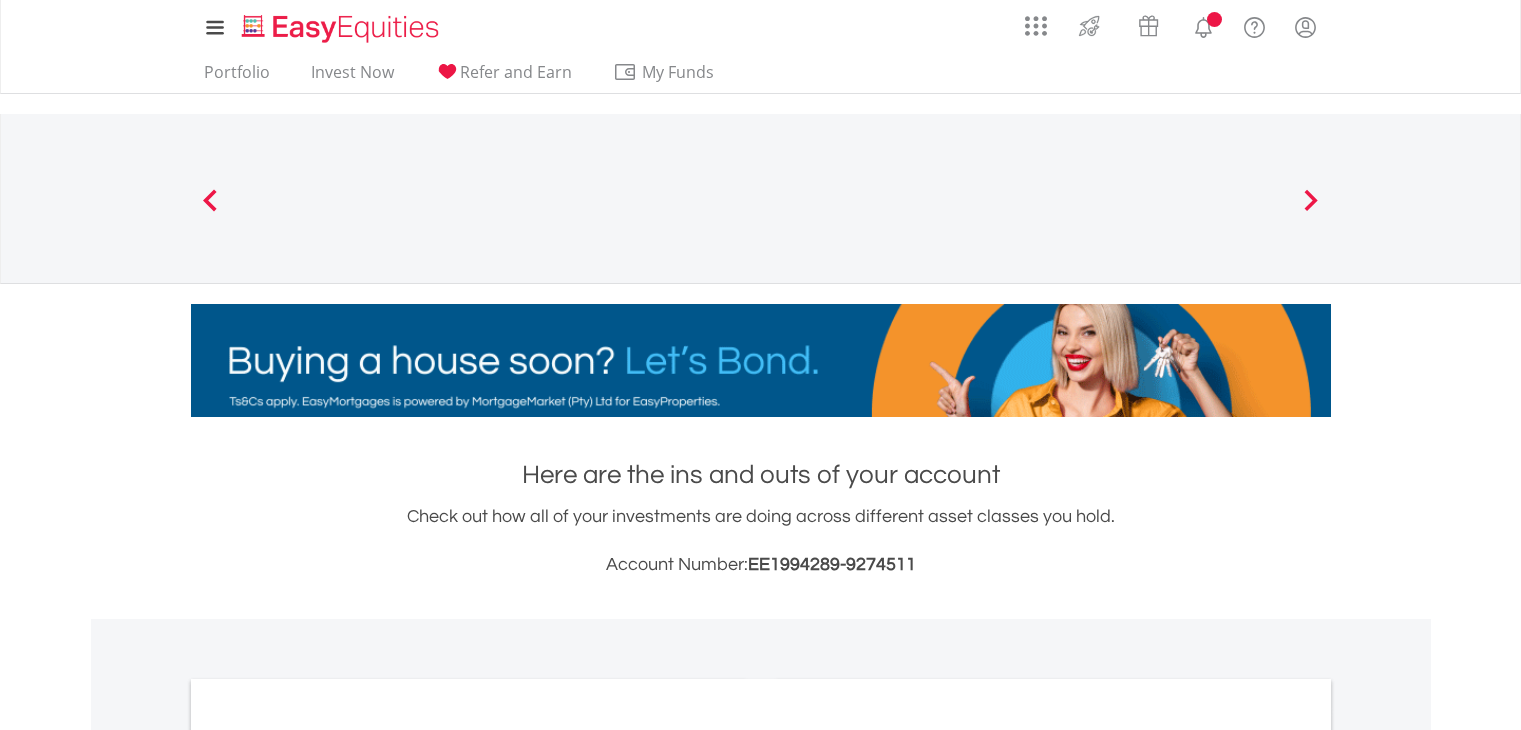scroll, scrollTop: 0, scrollLeft: 0, axis: both 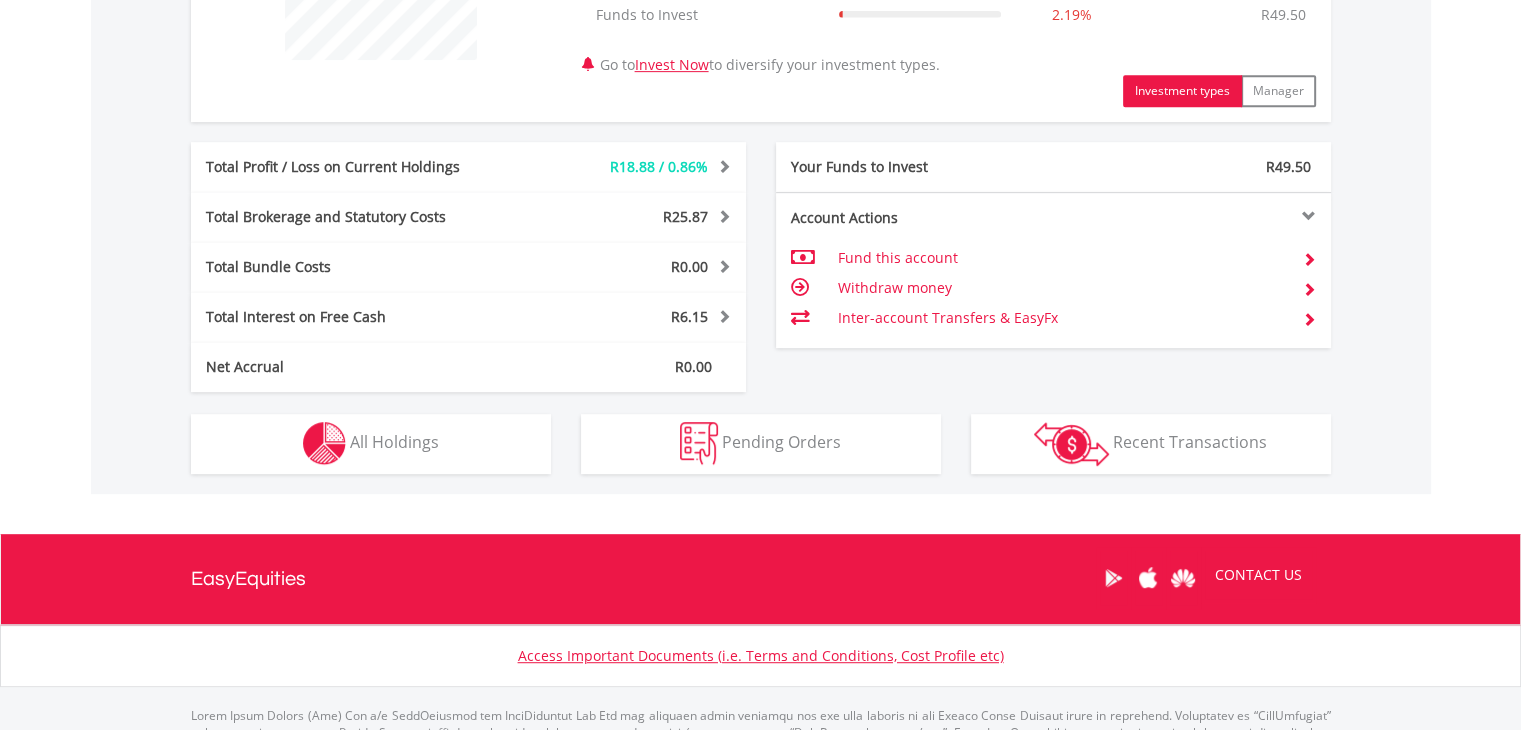 drag, startPoint x: 1529, startPoint y: 123, endPoint x: 1535, endPoint y: 513, distance: 390.04614 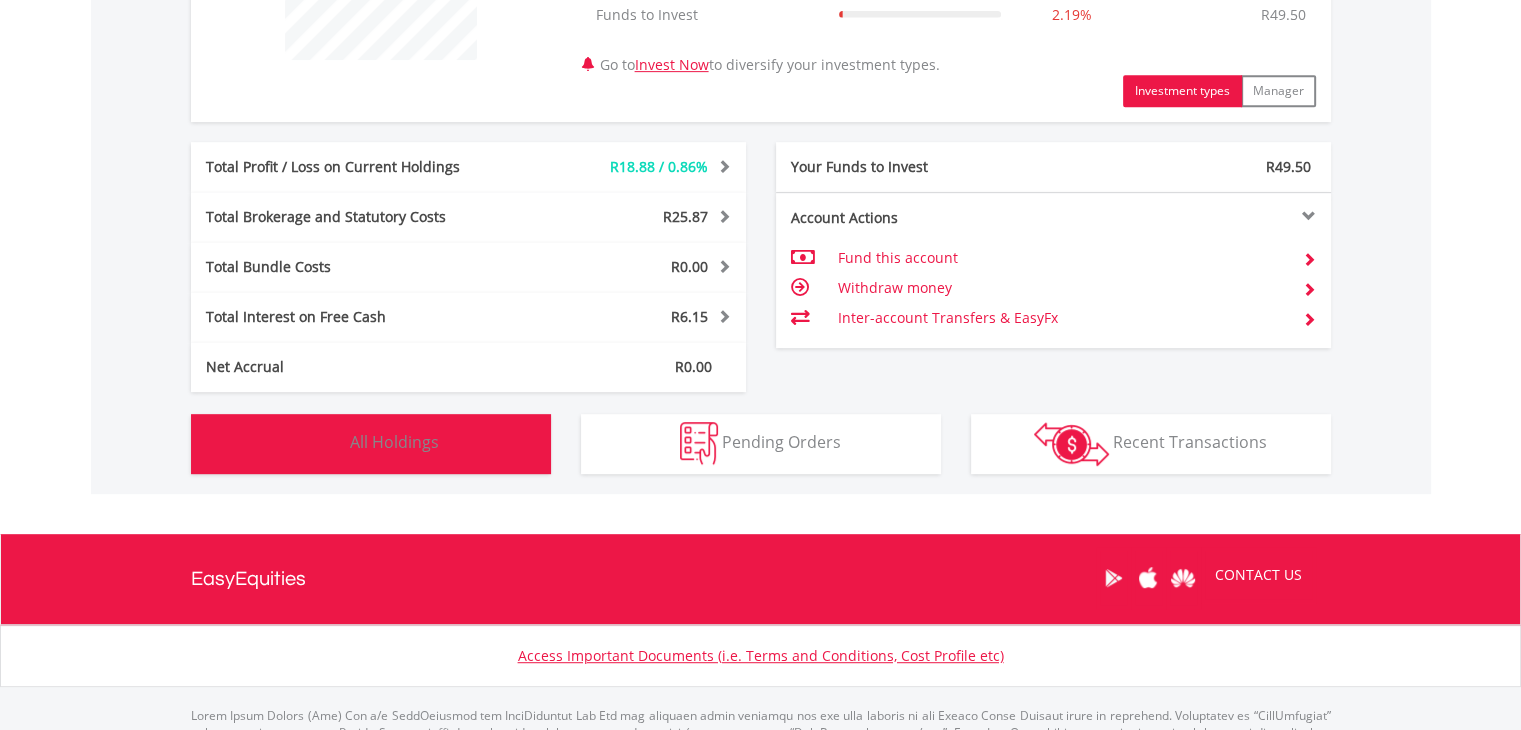click on "Holdings
All Holdings" at bounding box center [371, 444] 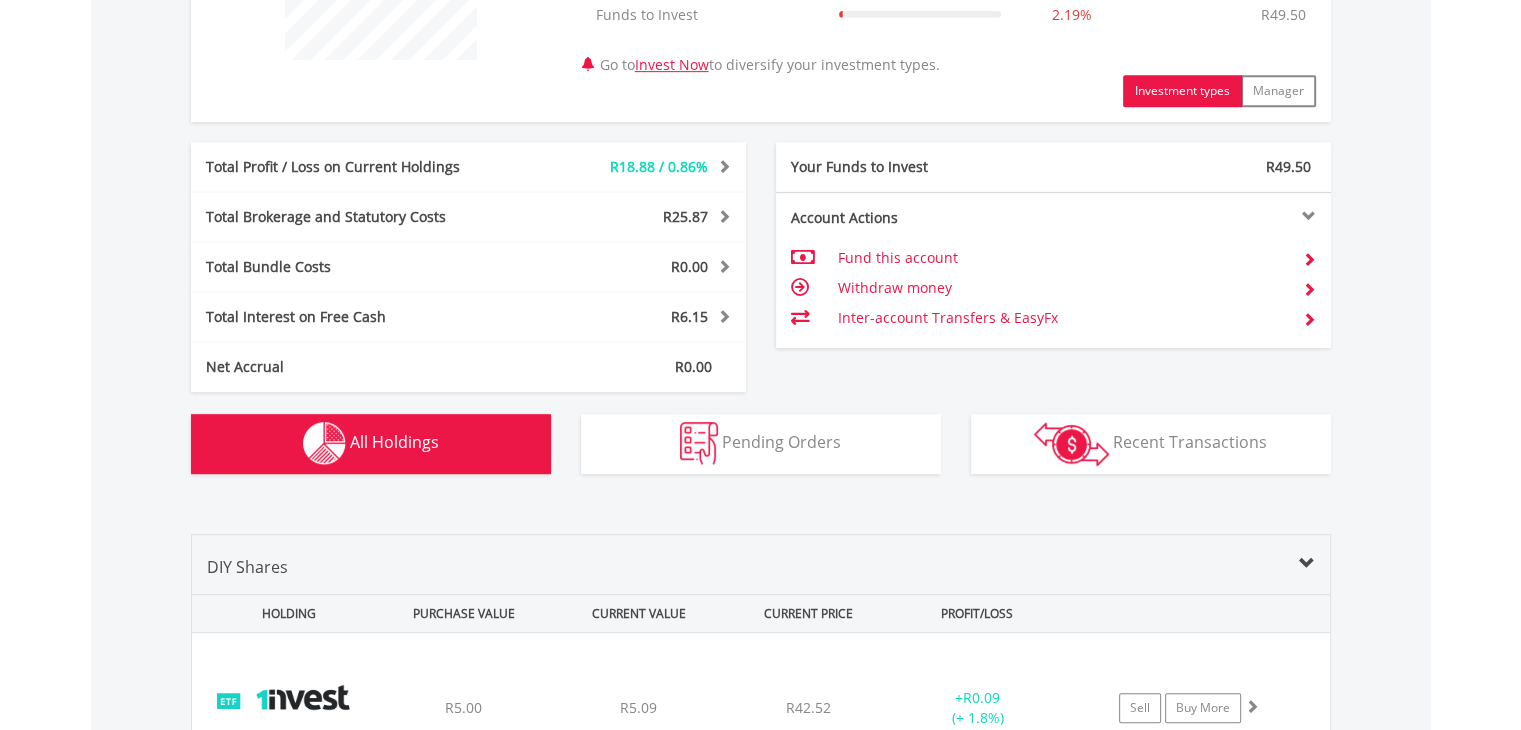 scroll, scrollTop: 1441, scrollLeft: 0, axis: vertical 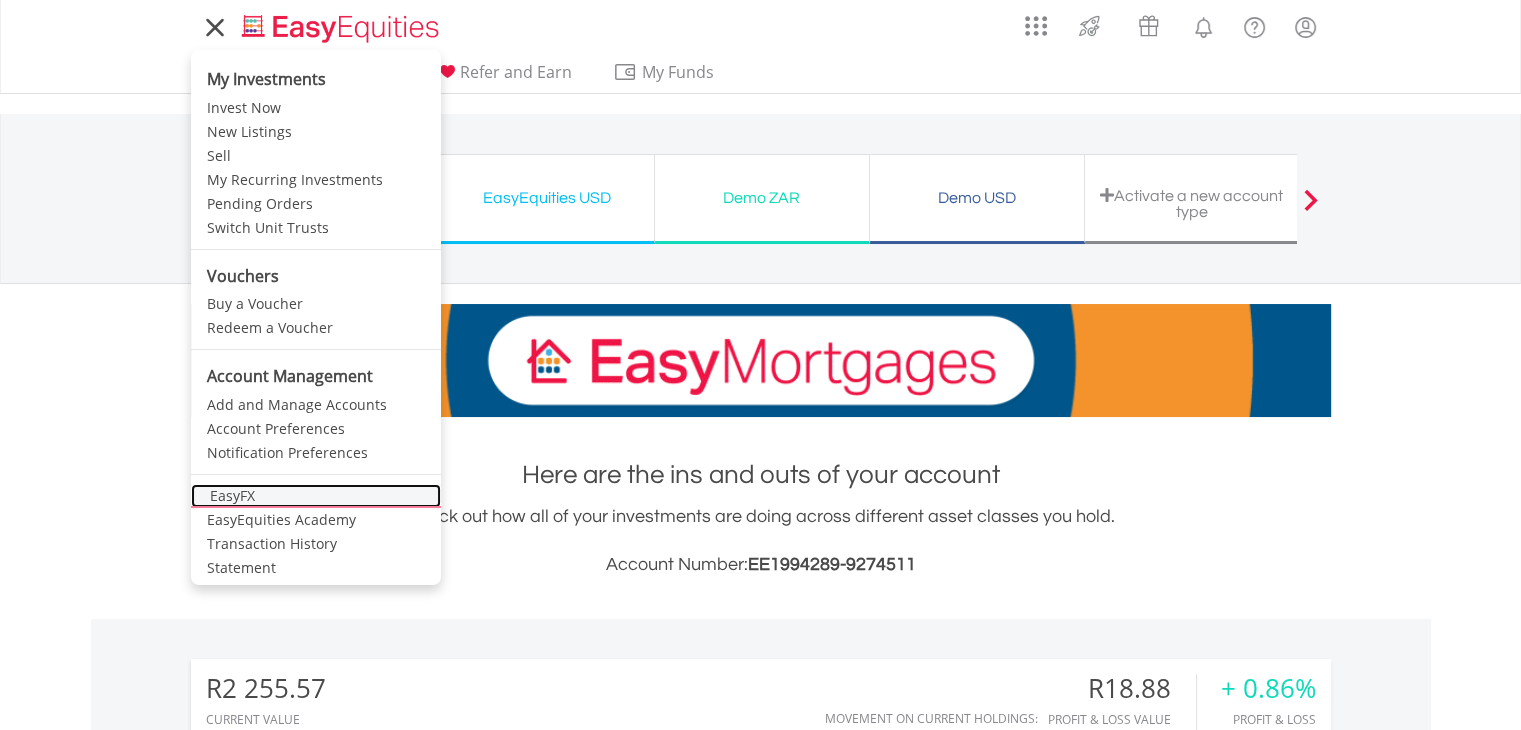 click on "EasyFX" at bounding box center (316, 496) 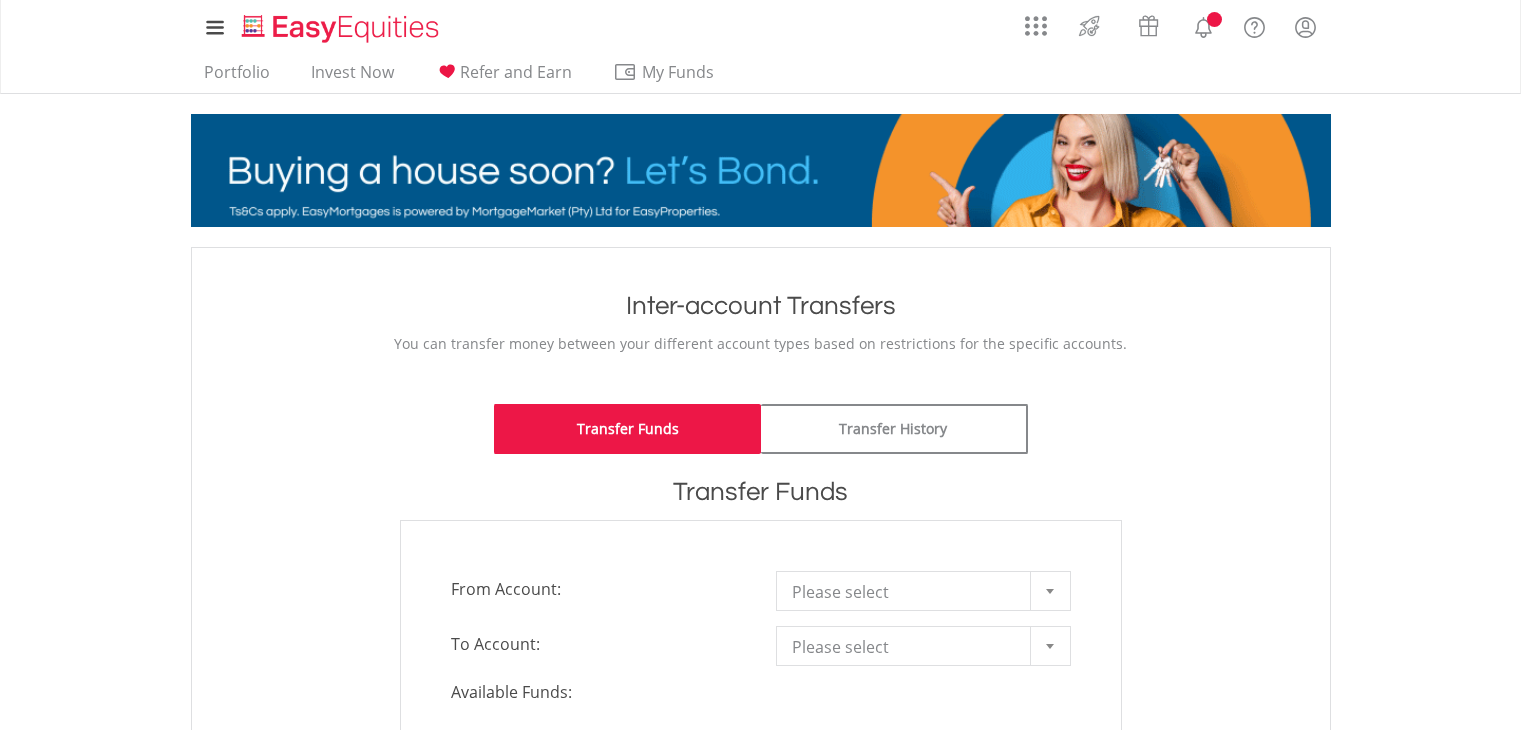 scroll, scrollTop: 0, scrollLeft: 0, axis: both 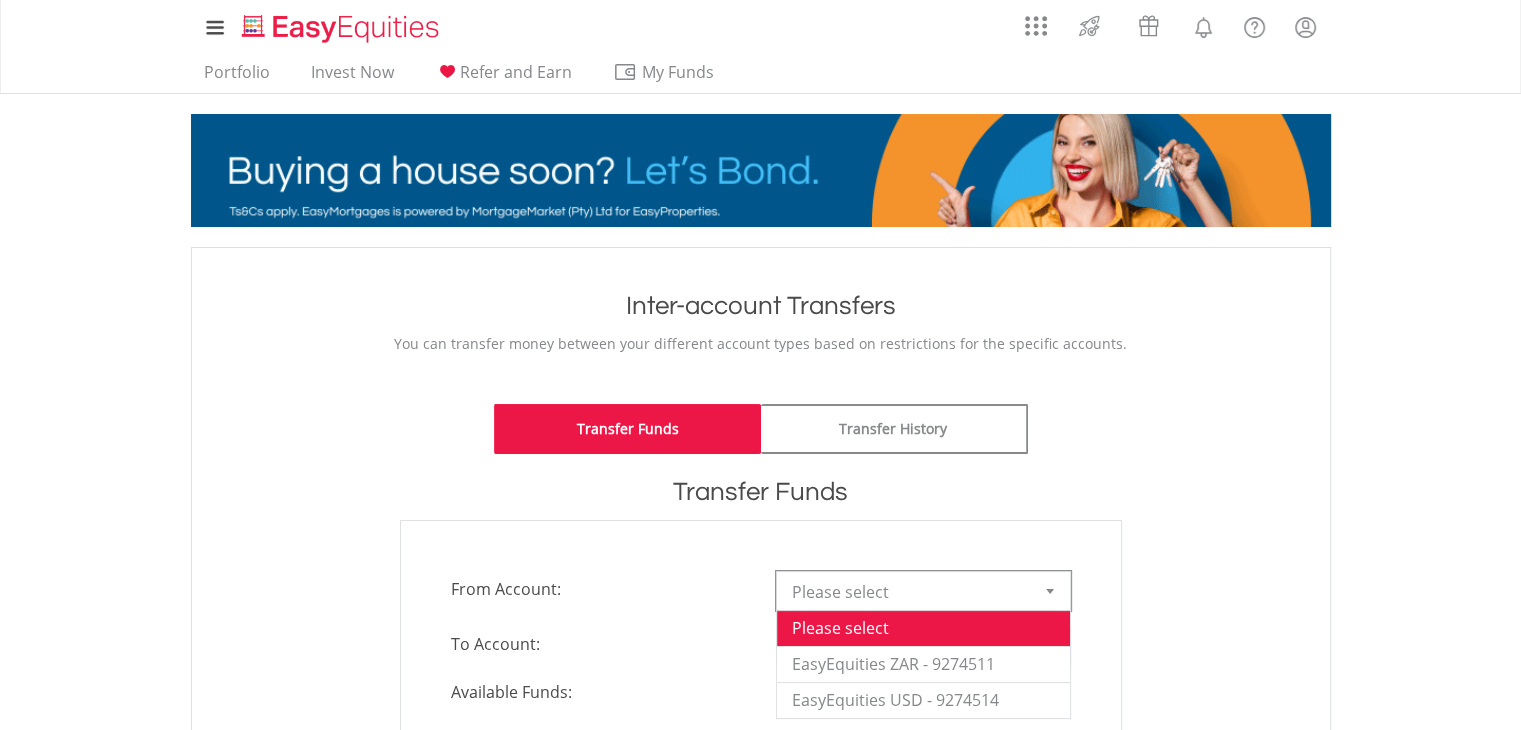 click at bounding box center [1050, 591] 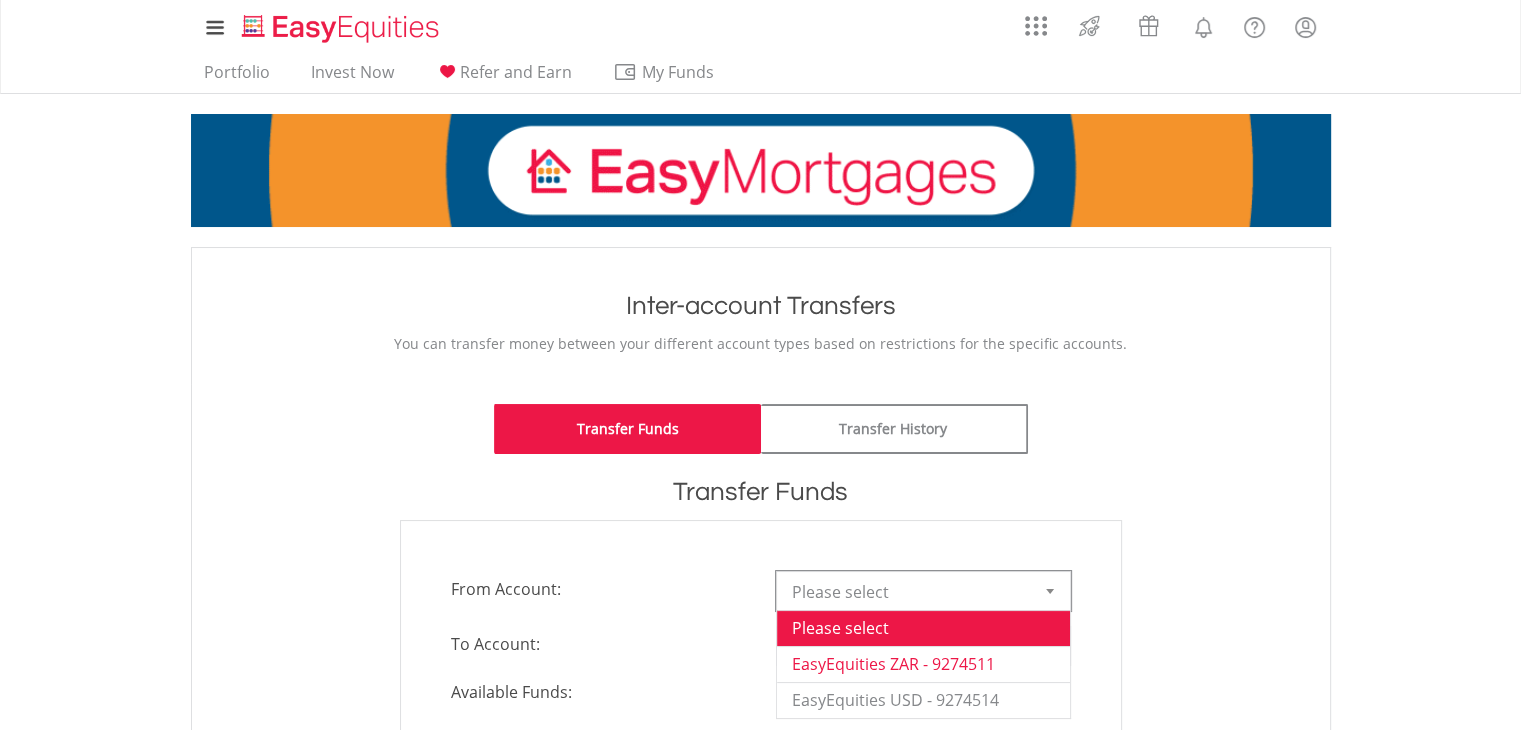 click on "EasyEquities ZAR - 9274511" at bounding box center [923, 664] 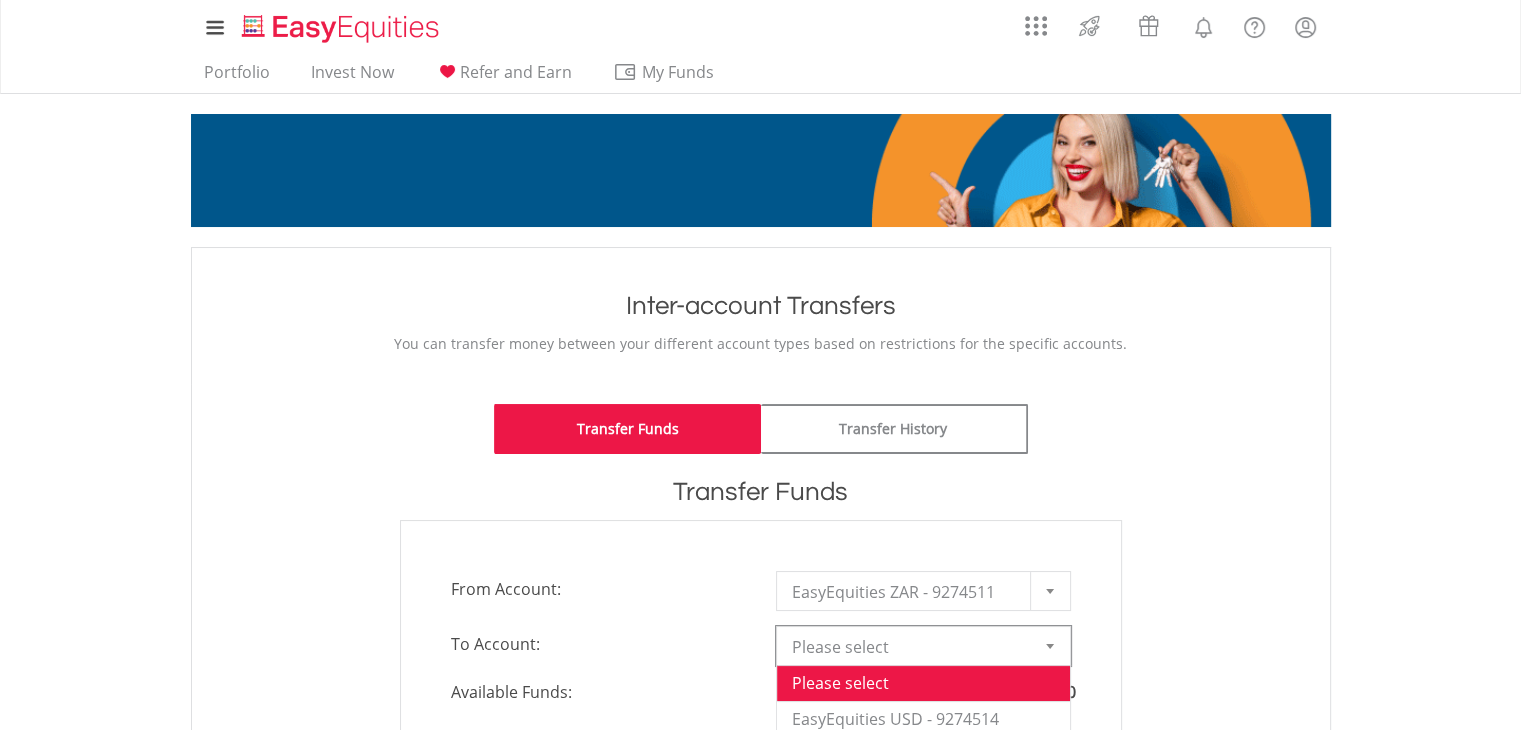 click on "Please select" at bounding box center [908, 647] 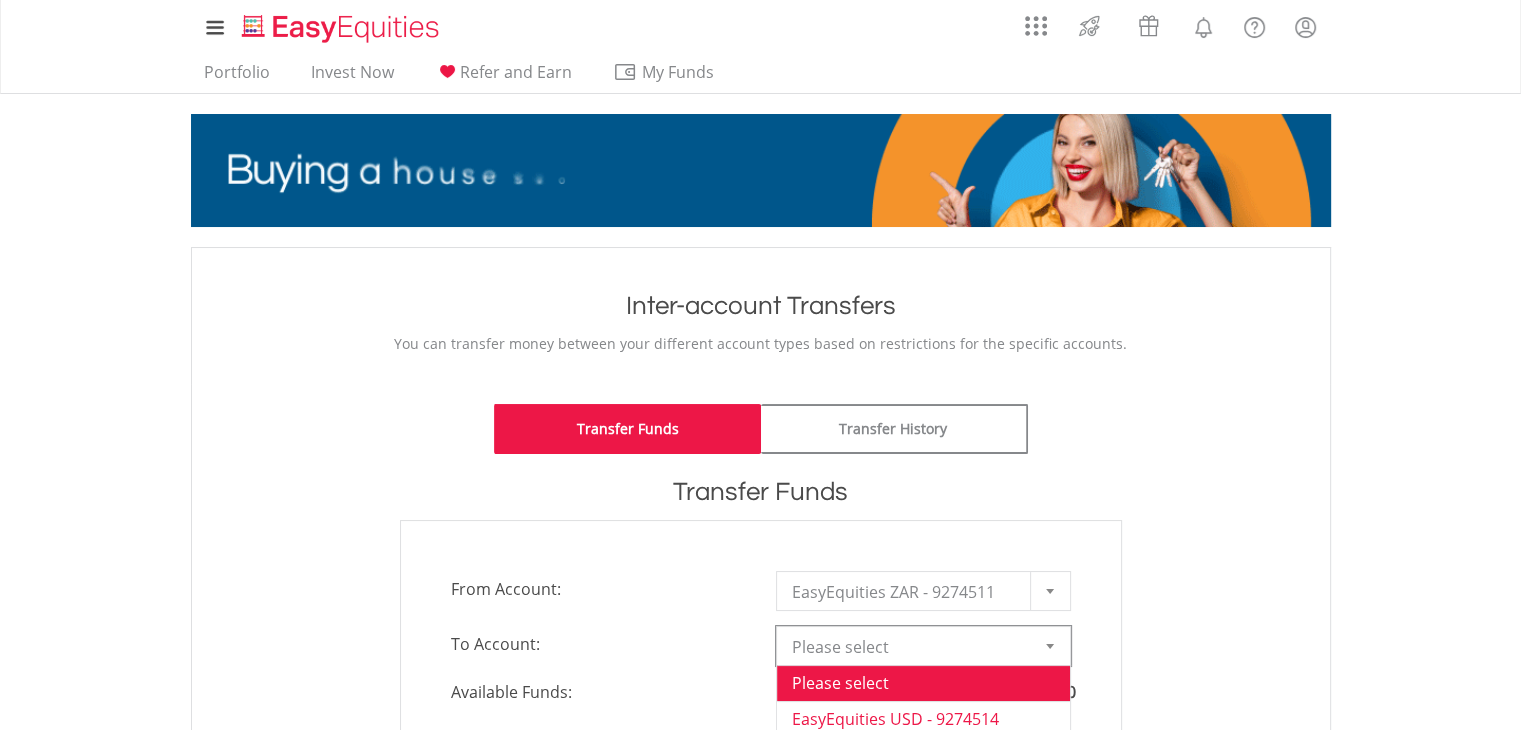 click on "EasyEquities USD - 9274514" at bounding box center [923, 719] 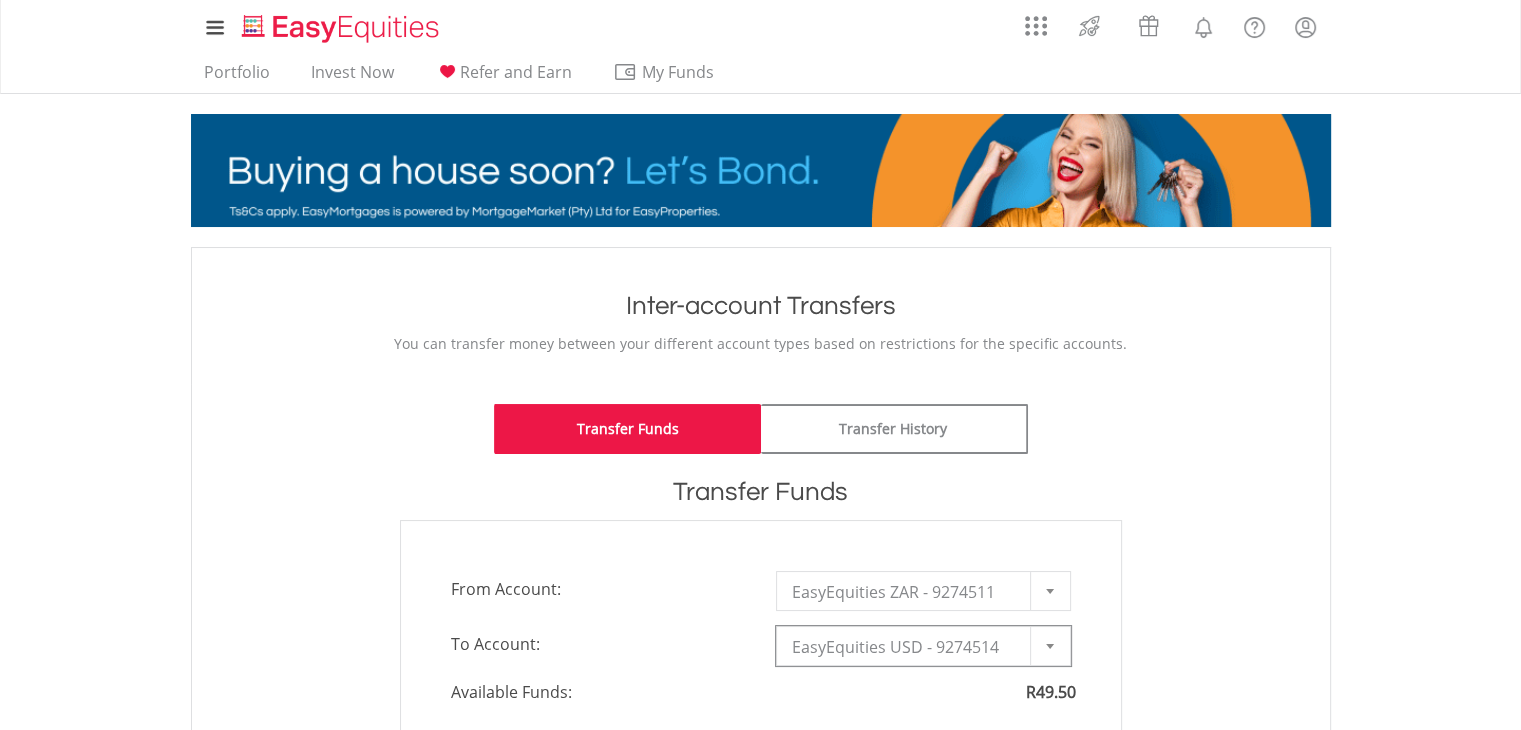 type on "*" 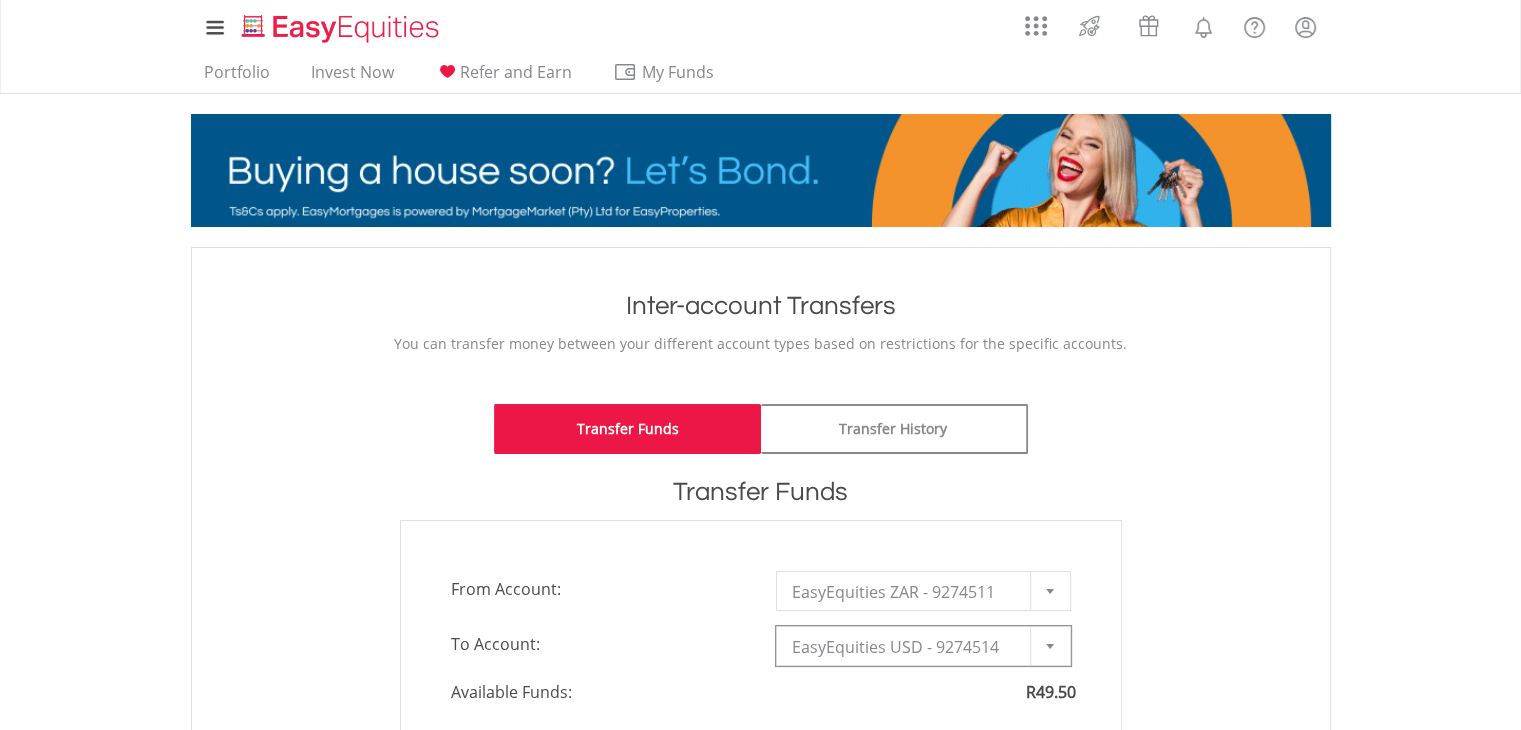 type on "*" 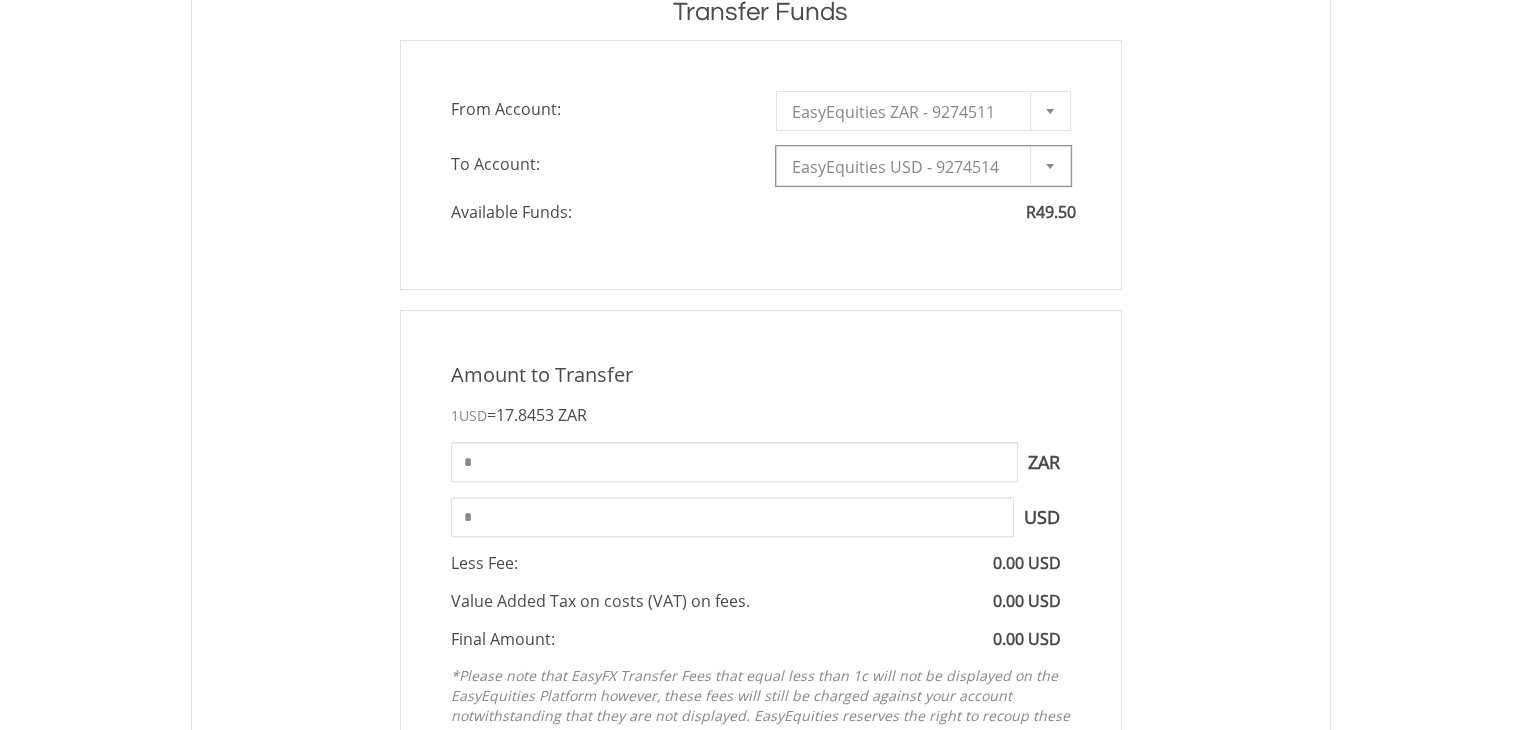 scroll, scrollTop: 493, scrollLeft: 0, axis: vertical 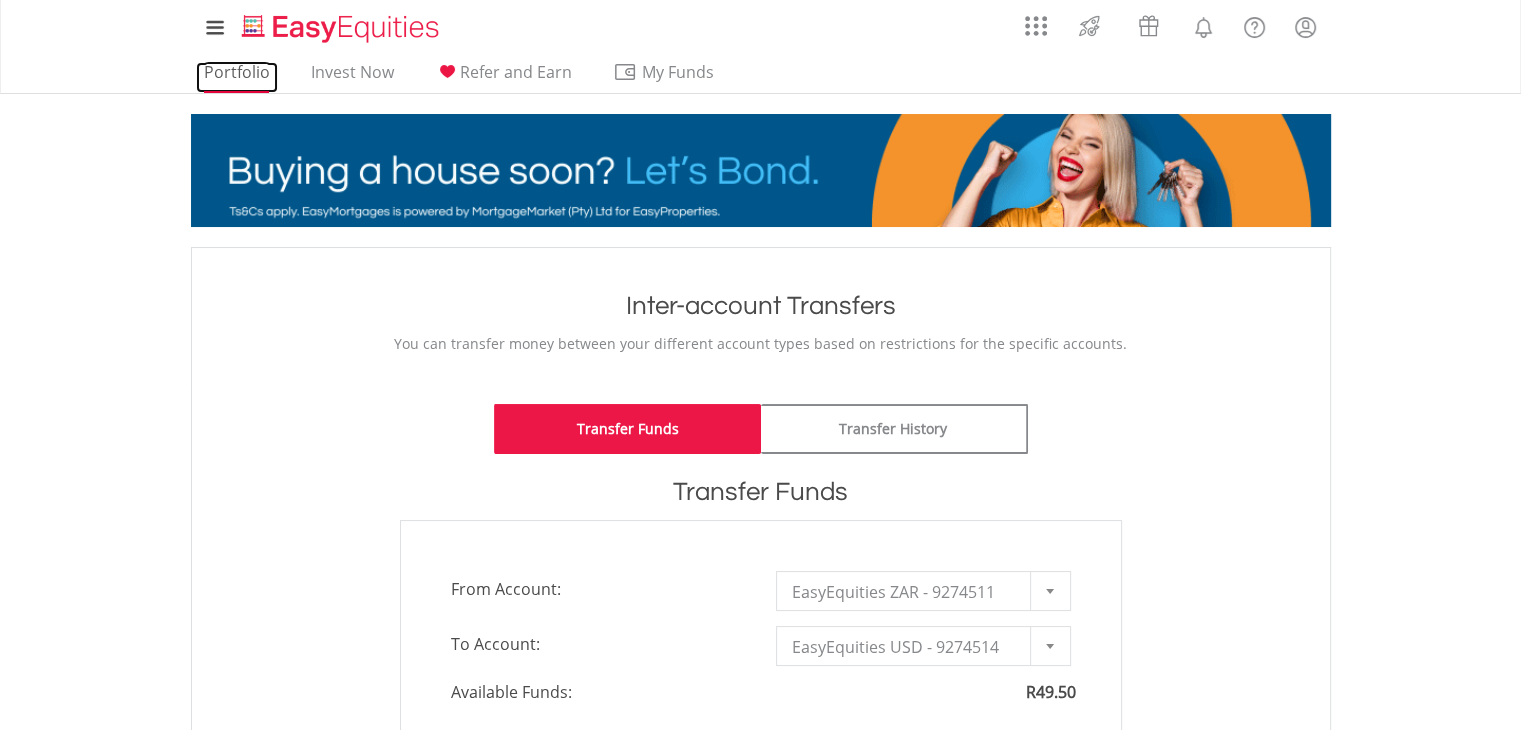 click on "Portfolio" at bounding box center [237, 77] 